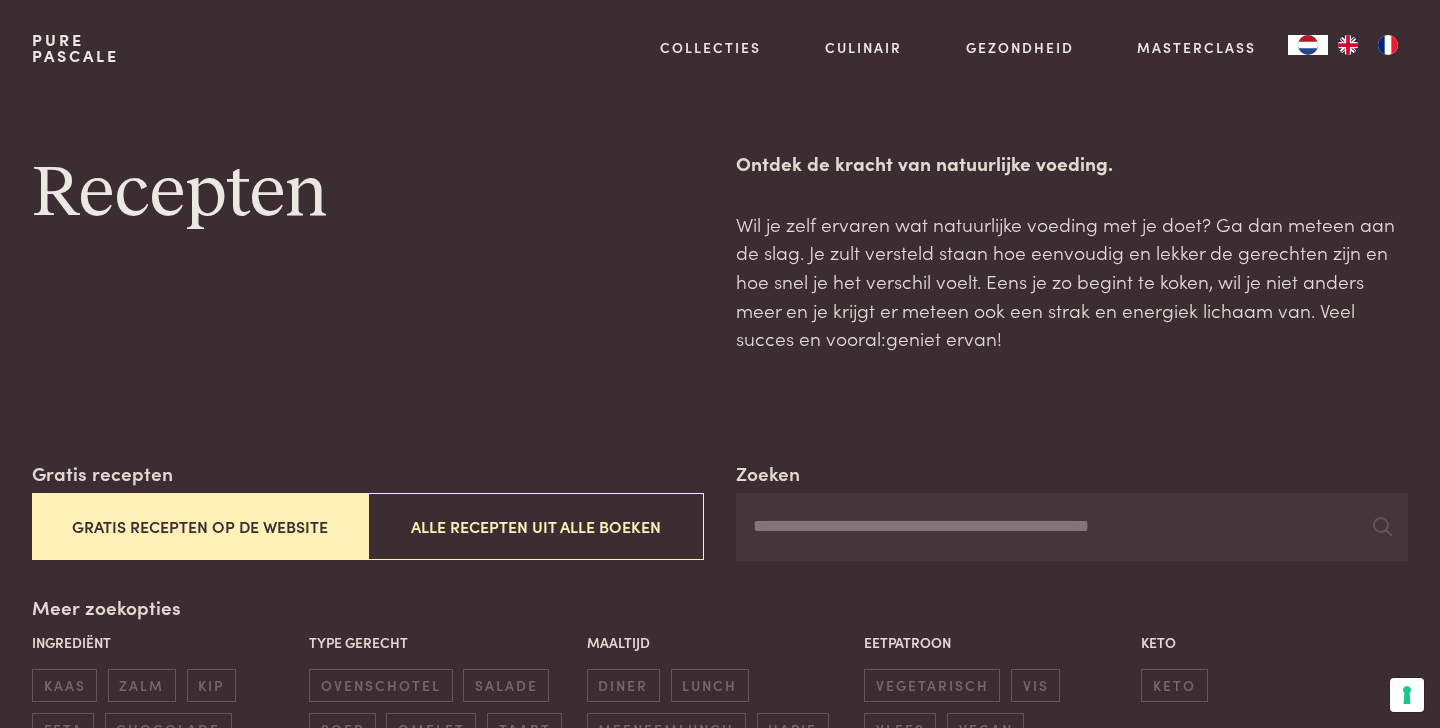 scroll, scrollTop: 0, scrollLeft: 0, axis: both 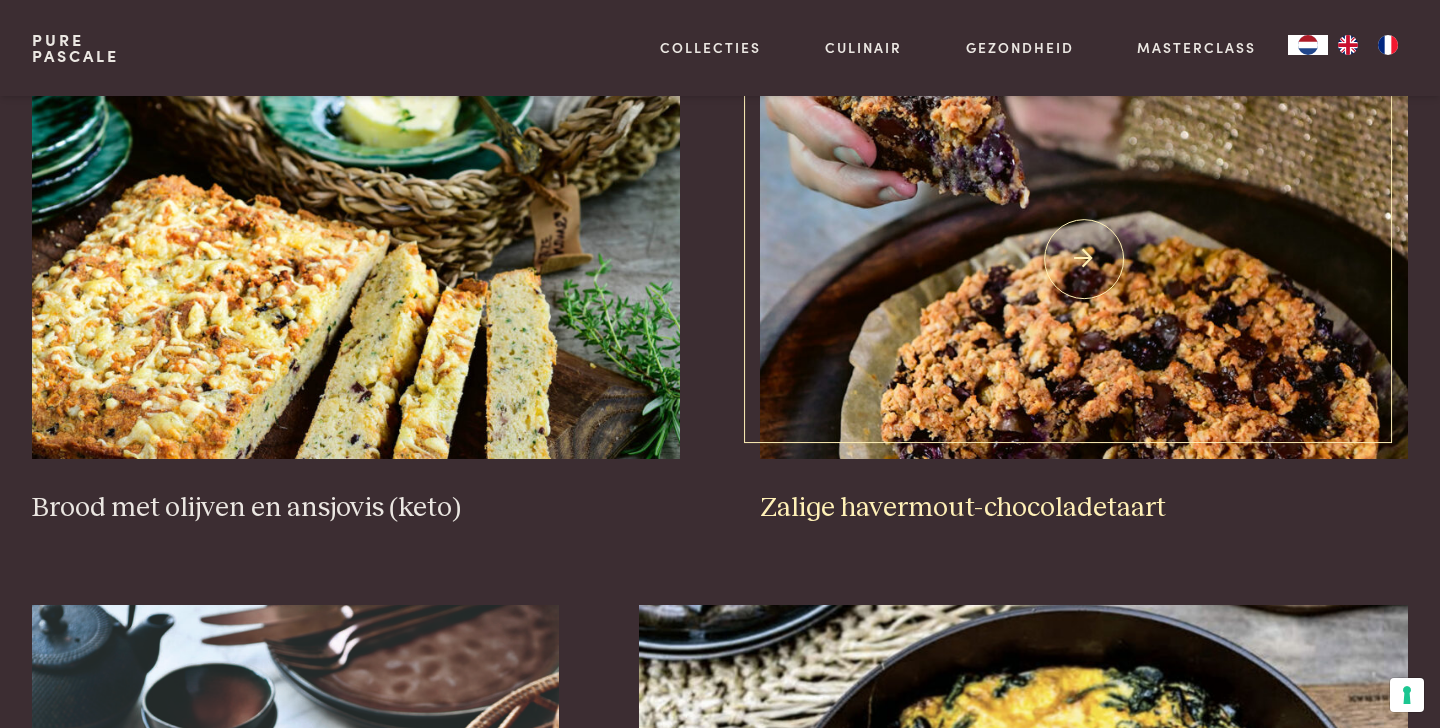 click at bounding box center (1084, 259) 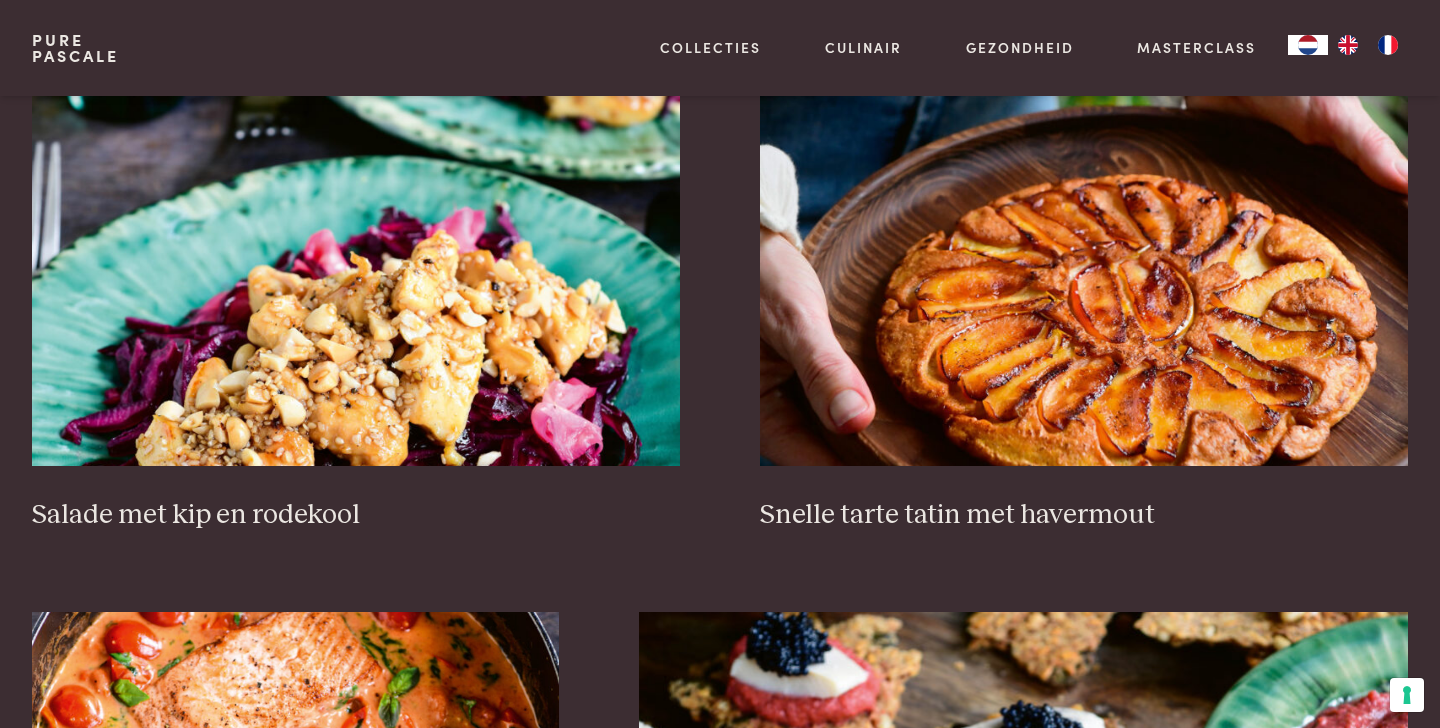 scroll, scrollTop: 2553, scrollLeft: 0, axis: vertical 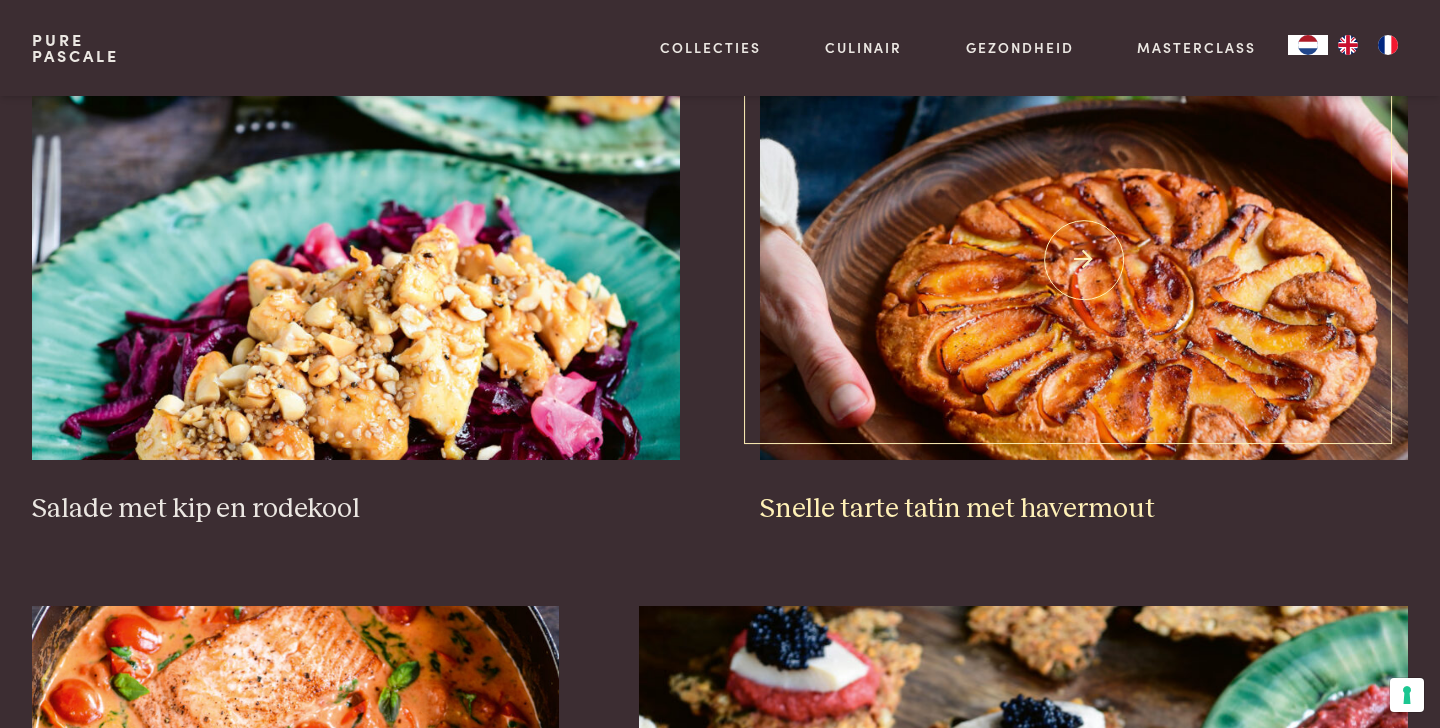 click at bounding box center (1084, 260) 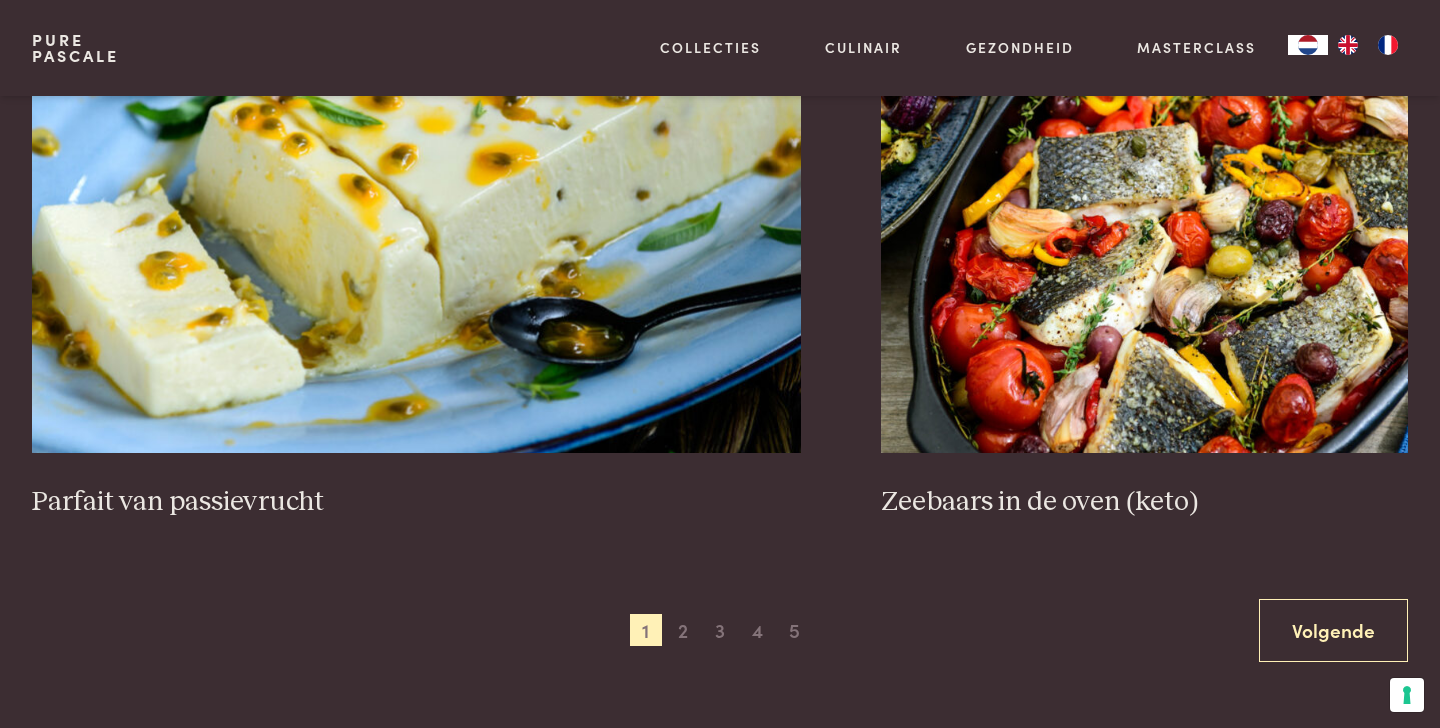 scroll, scrollTop: 3693, scrollLeft: 0, axis: vertical 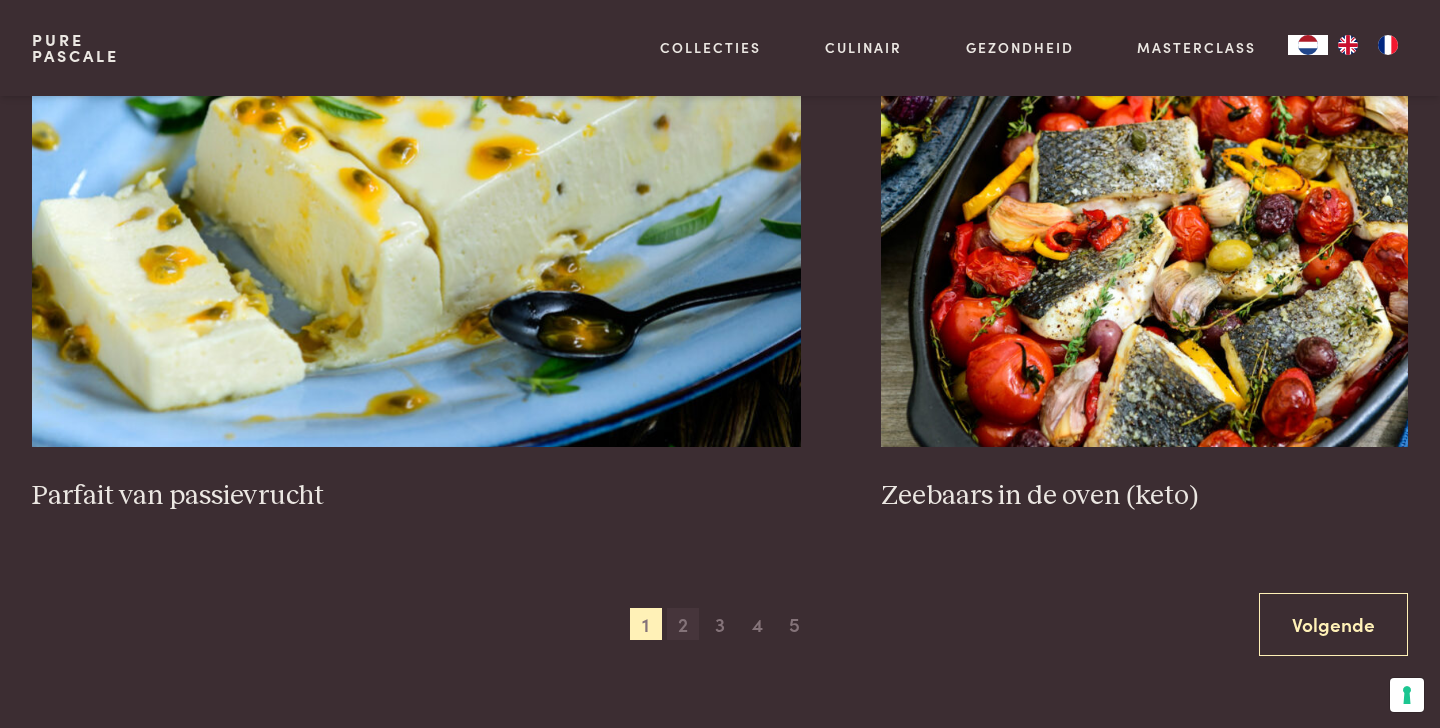 click on "2" at bounding box center (683, 624) 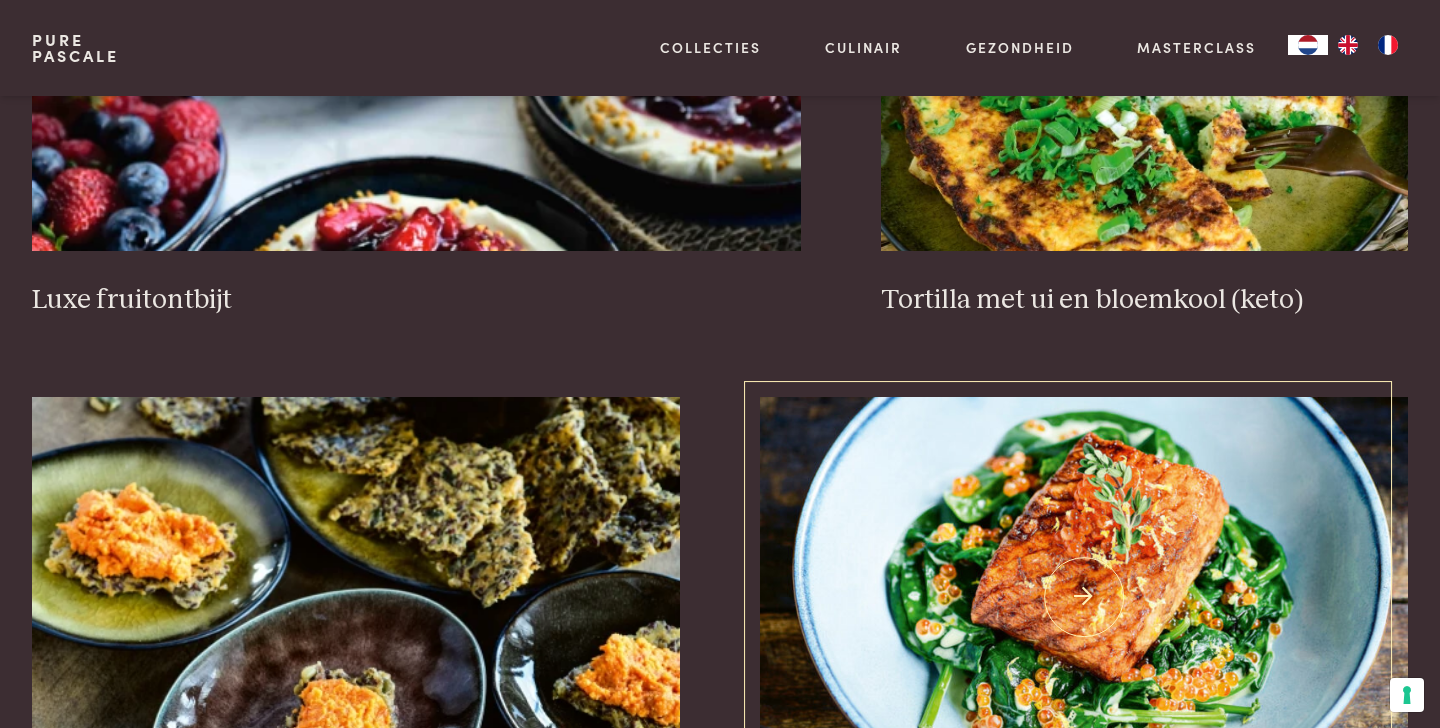 scroll, scrollTop: 2207, scrollLeft: 0, axis: vertical 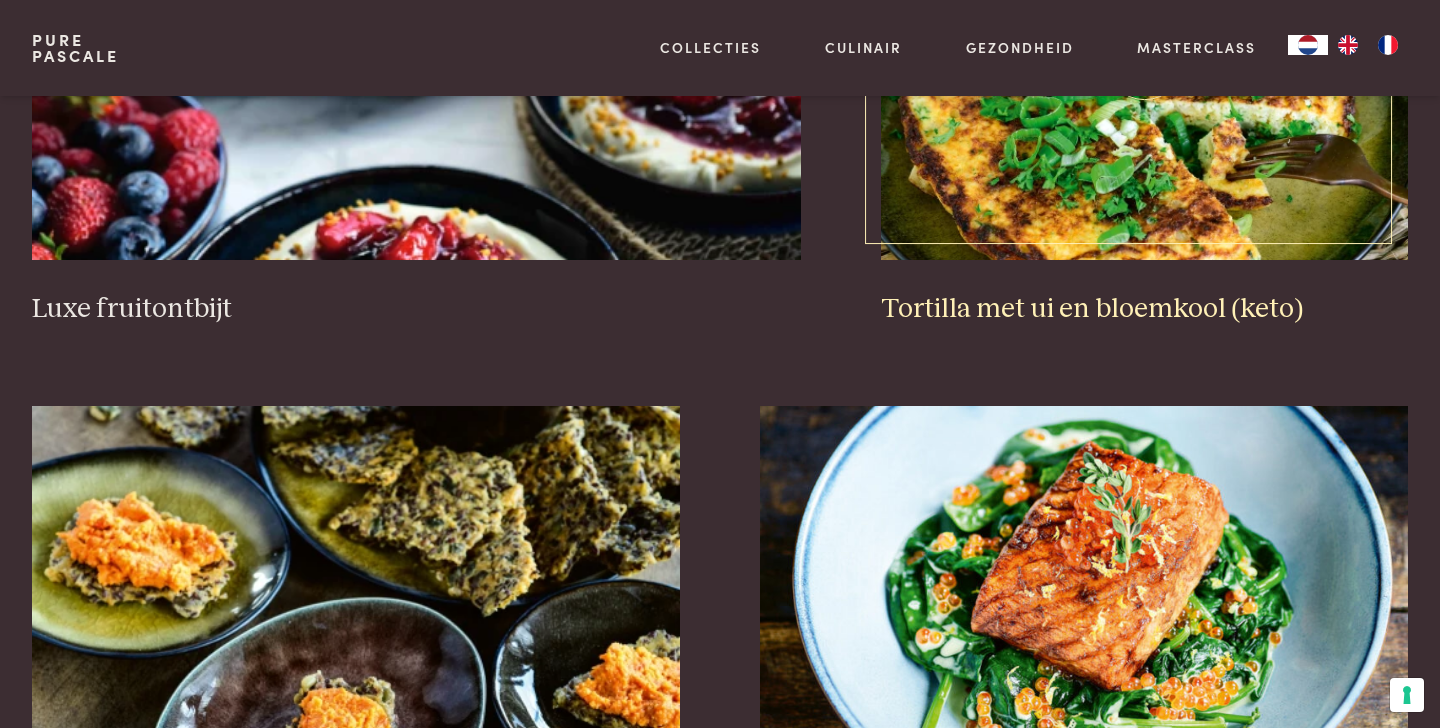 click at bounding box center [1144, 60] 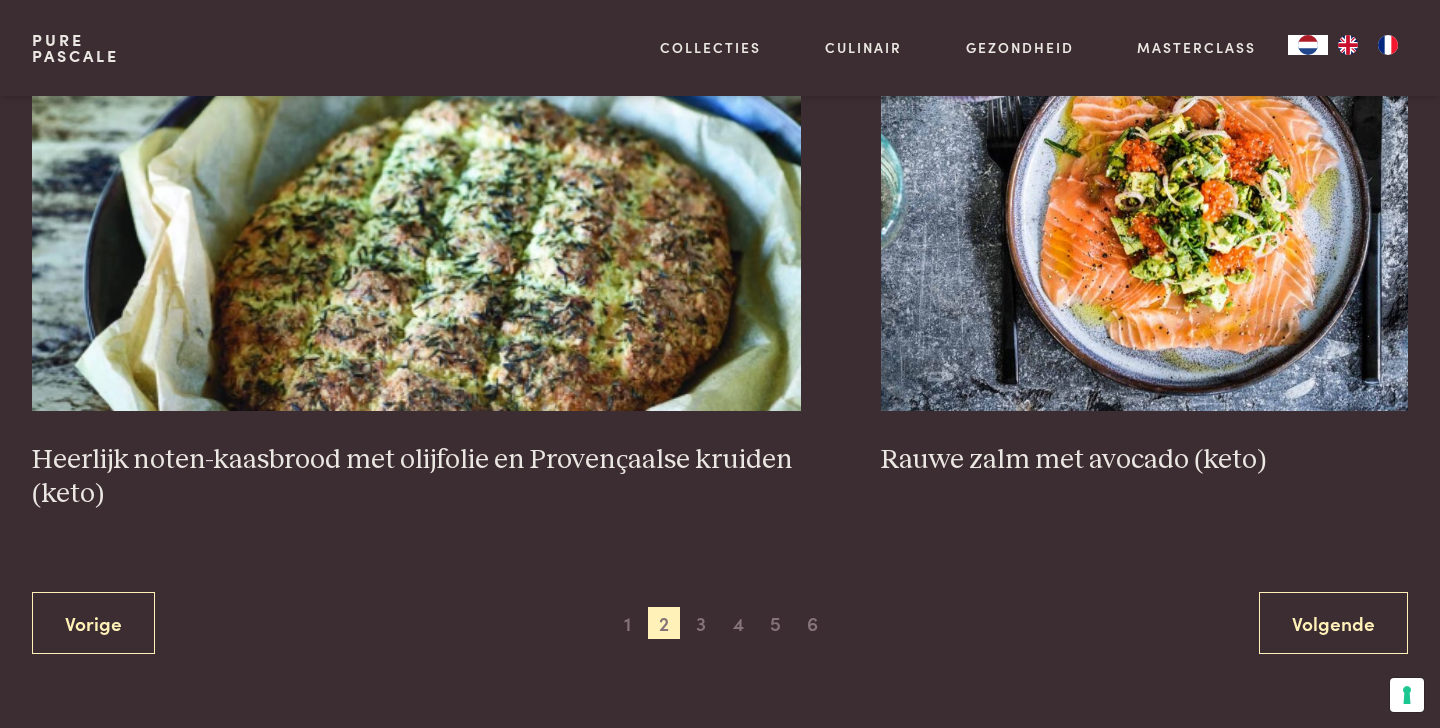 scroll, scrollTop: 3740, scrollLeft: 0, axis: vertical 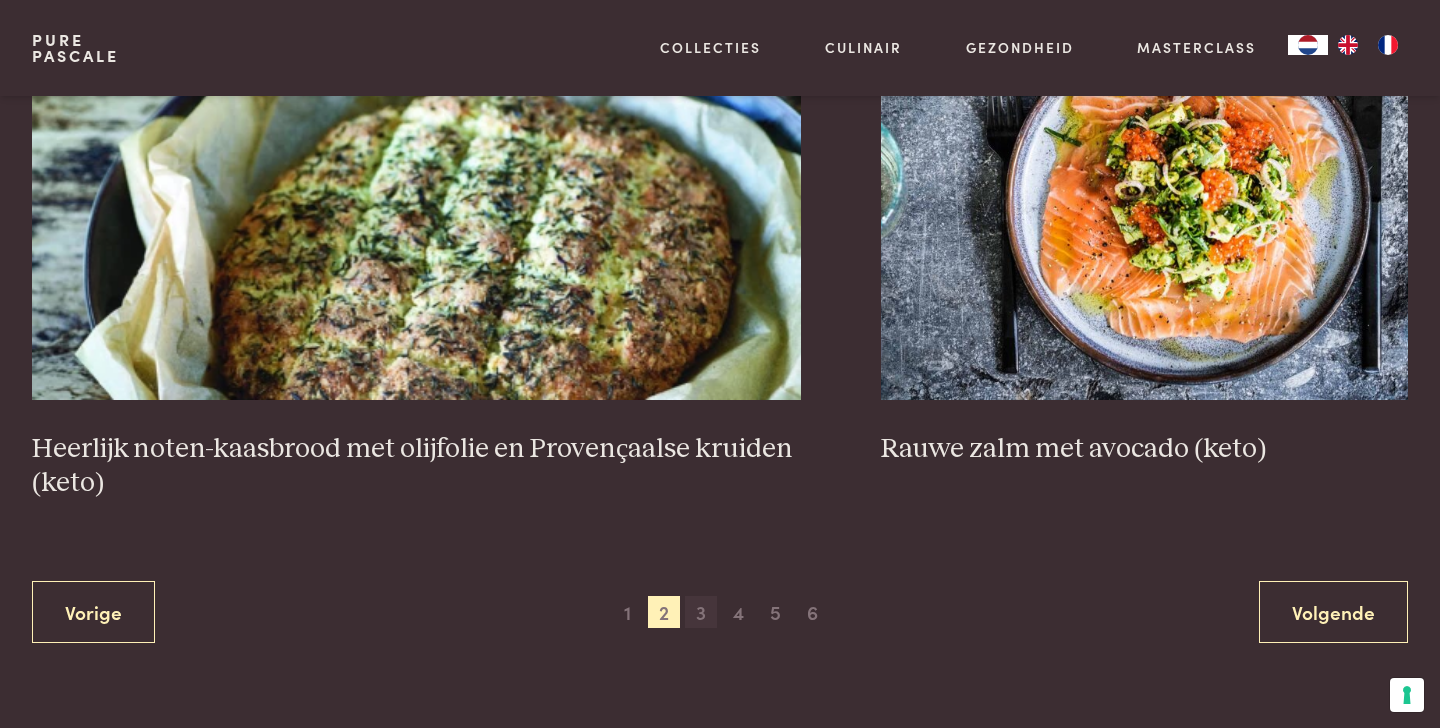 click on "3" at bounding box center [701, 612] 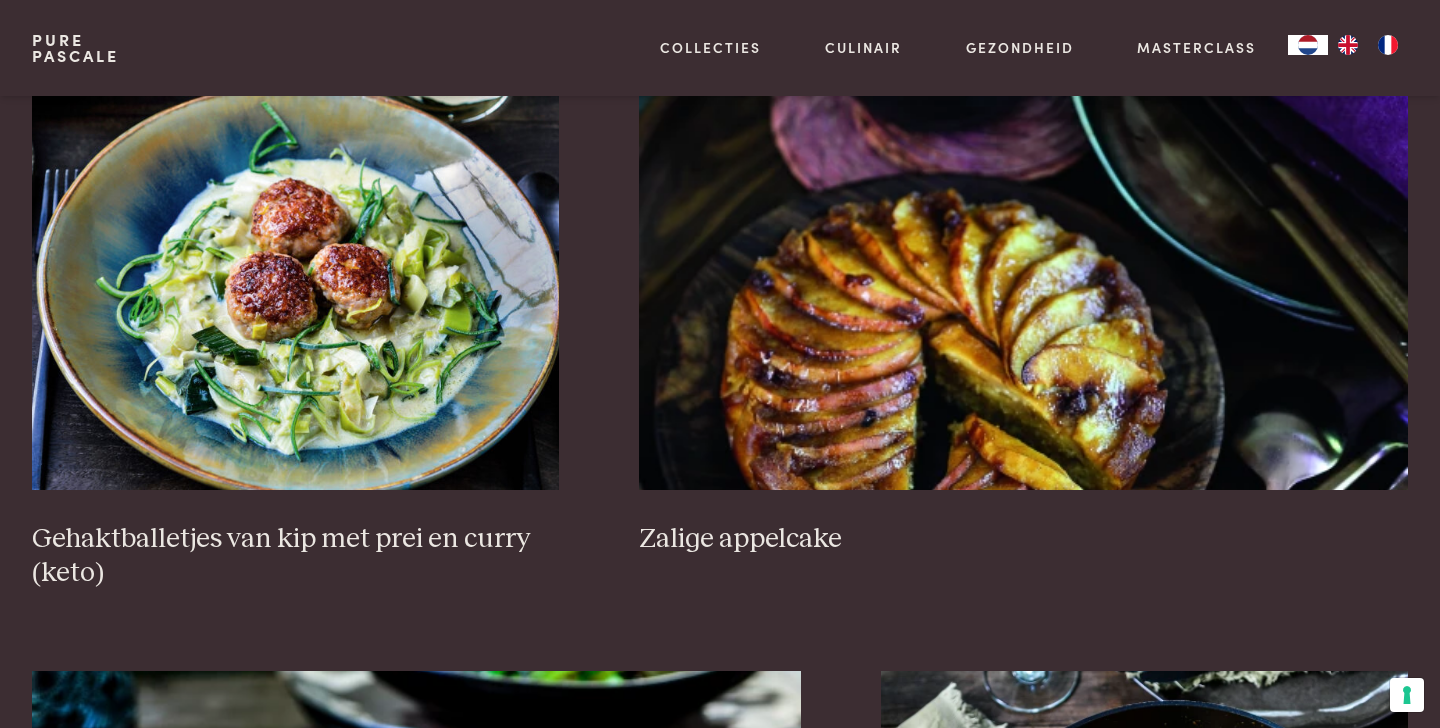 scroll, scrollTop: 3174, scrollLeft: 0, axis: vertical 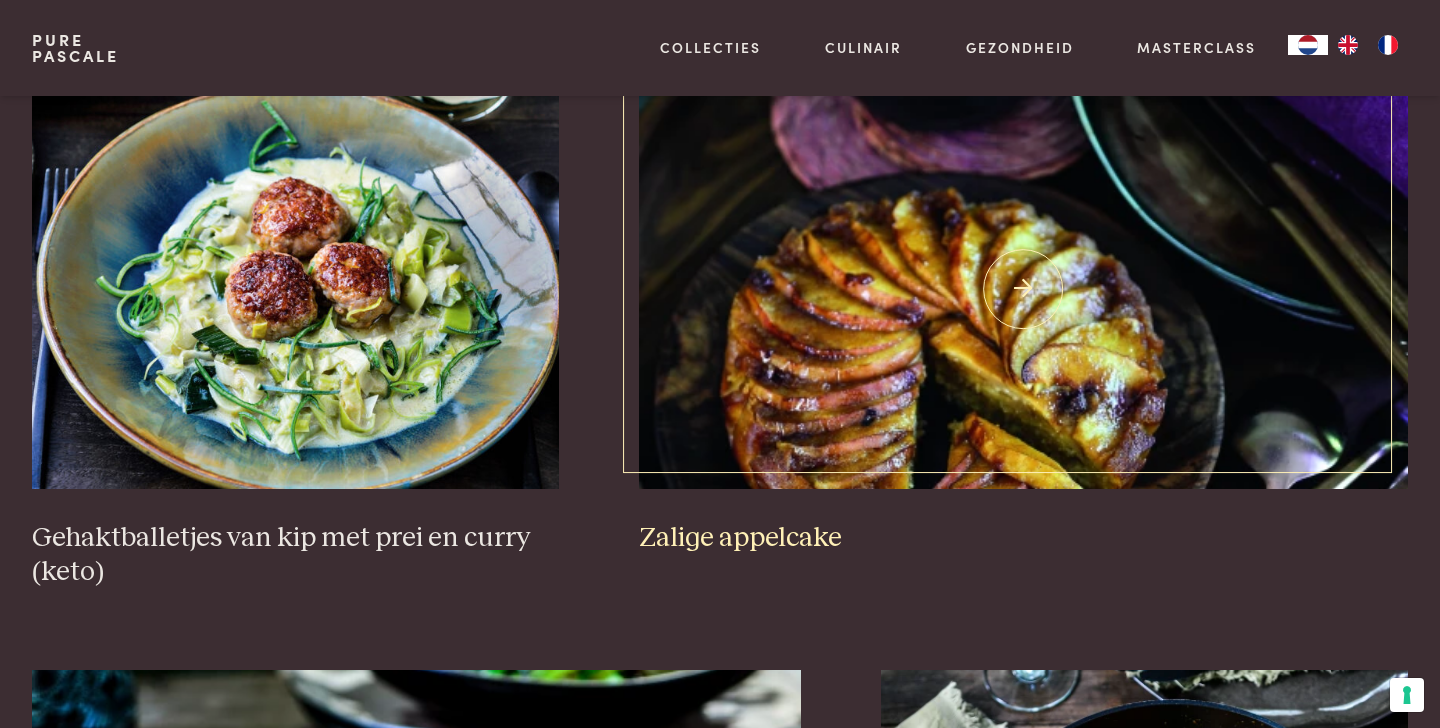 click at bounding box center (1024, 289) 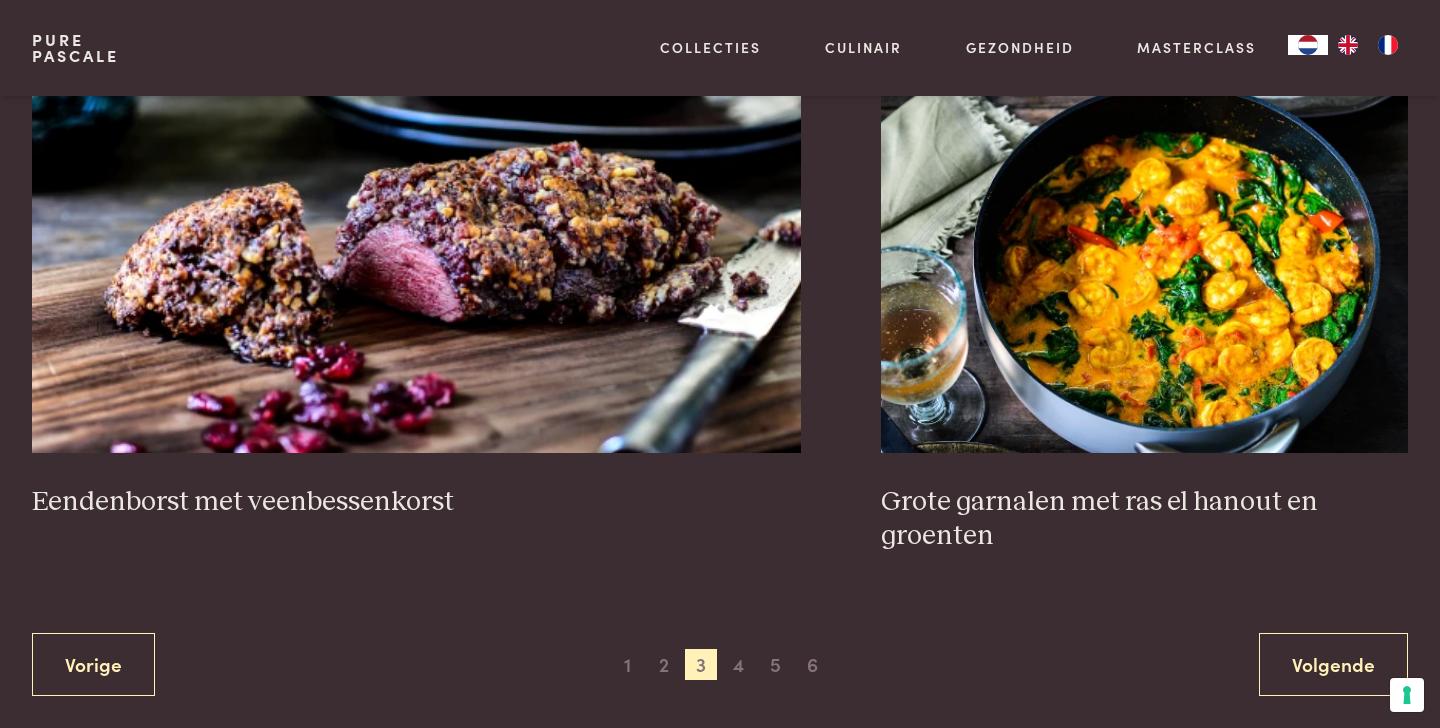 scroll, scrollTop: 3796, scrollLeft: 0, axis: vertical 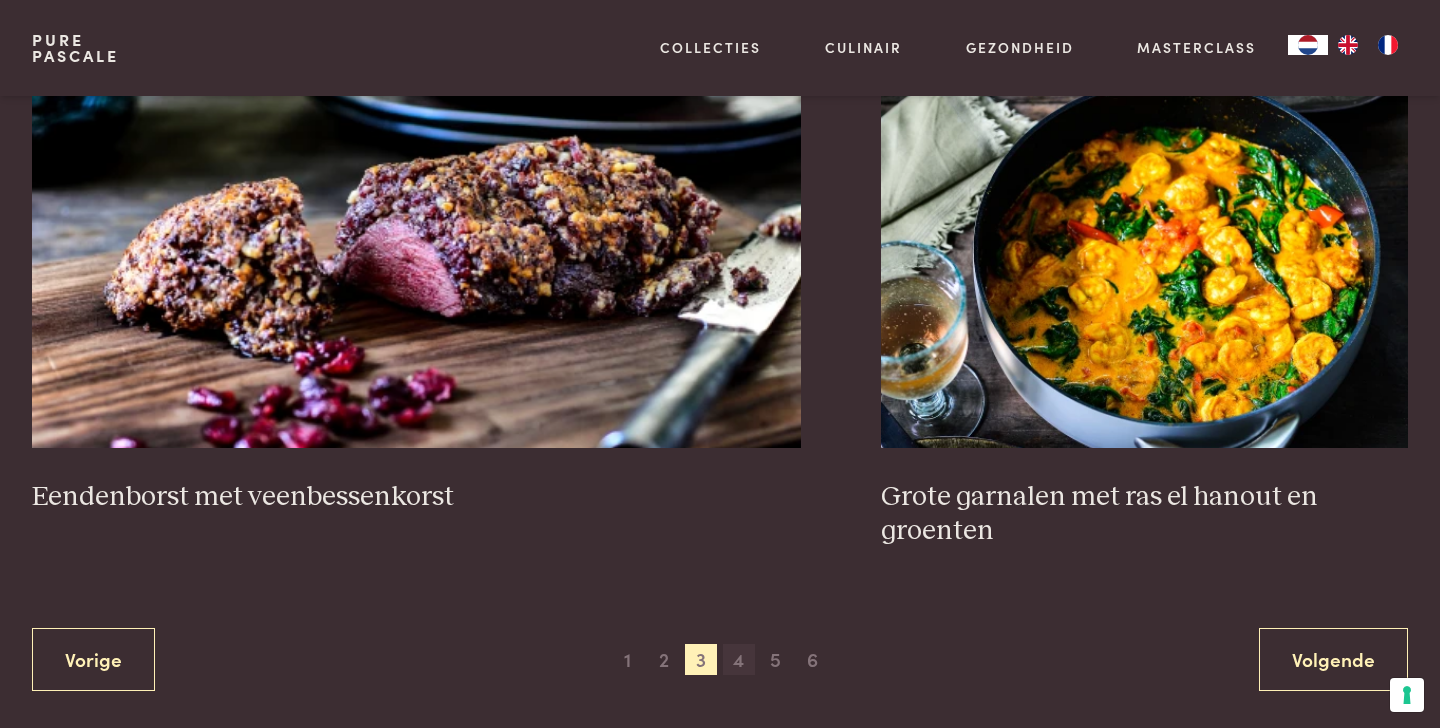 click on "4" at bounding box center (739, 660) 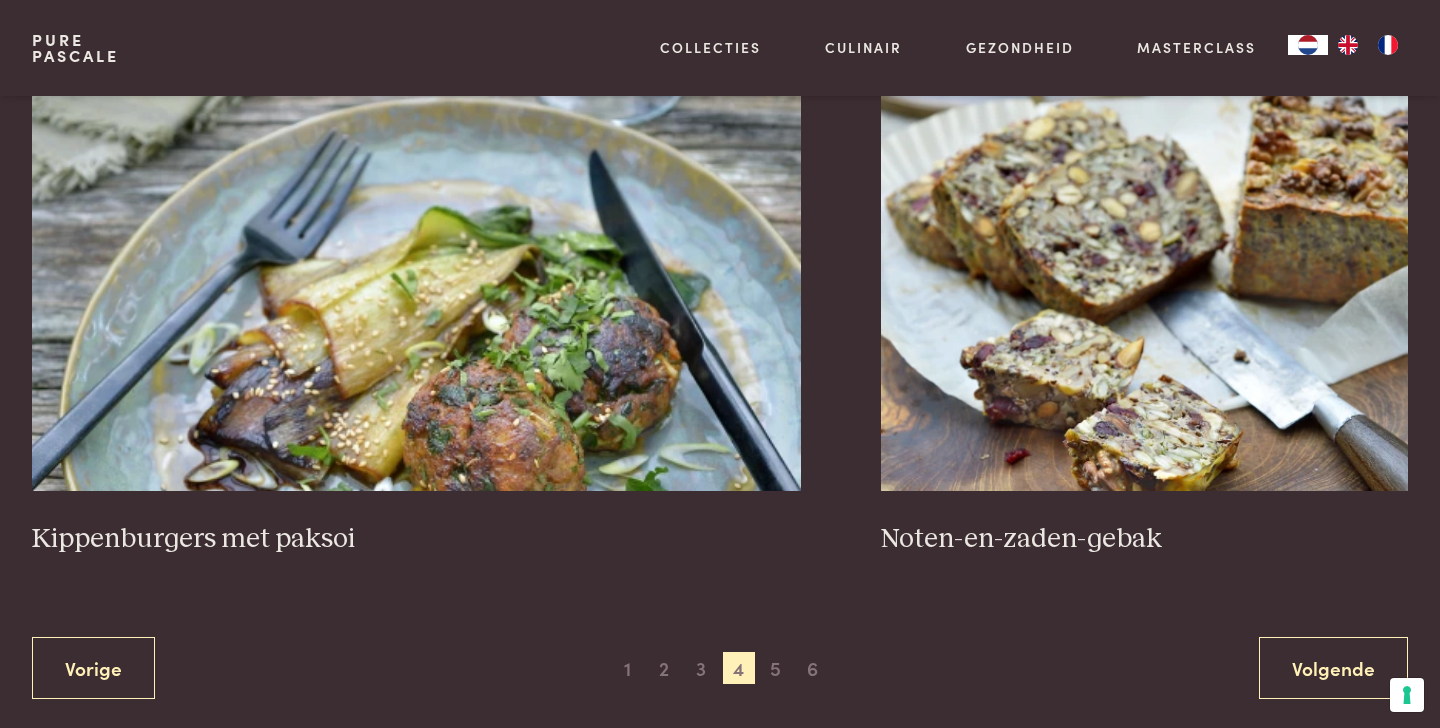 scroll, scrollTop: 3730, scrollLeft: 0, axis: vertical 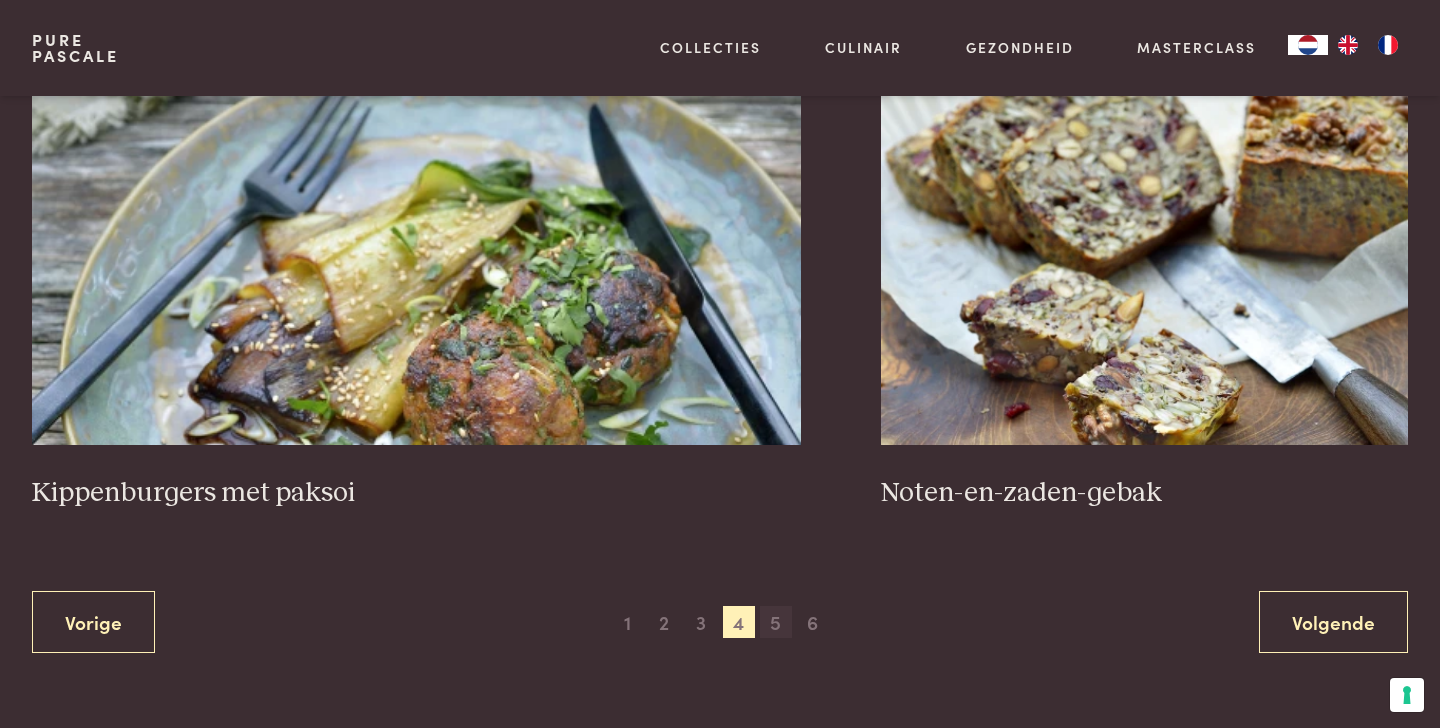 click on "5" at bounding box center [776, 622] 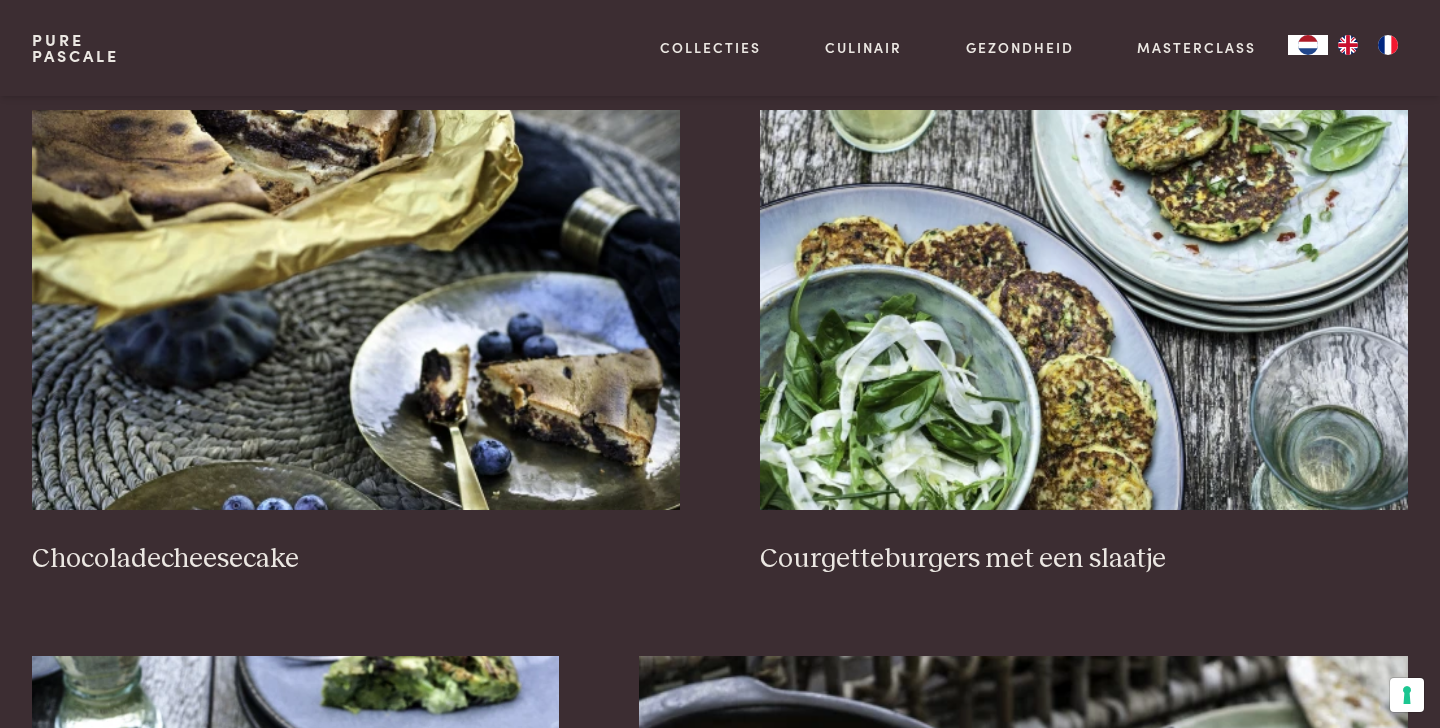scroll, scrollTop: 868, scrollLeft: 0, axis: vertical 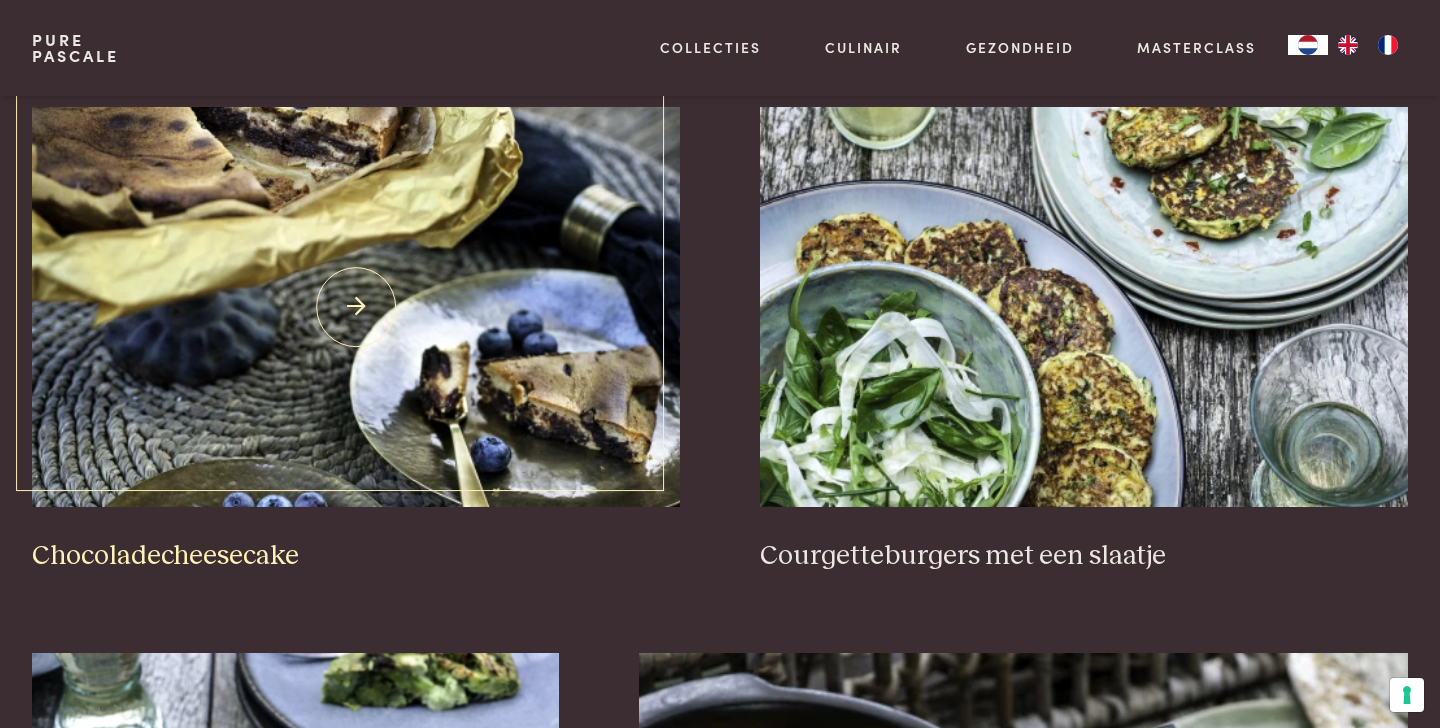 click at bounding box center (356, 307) 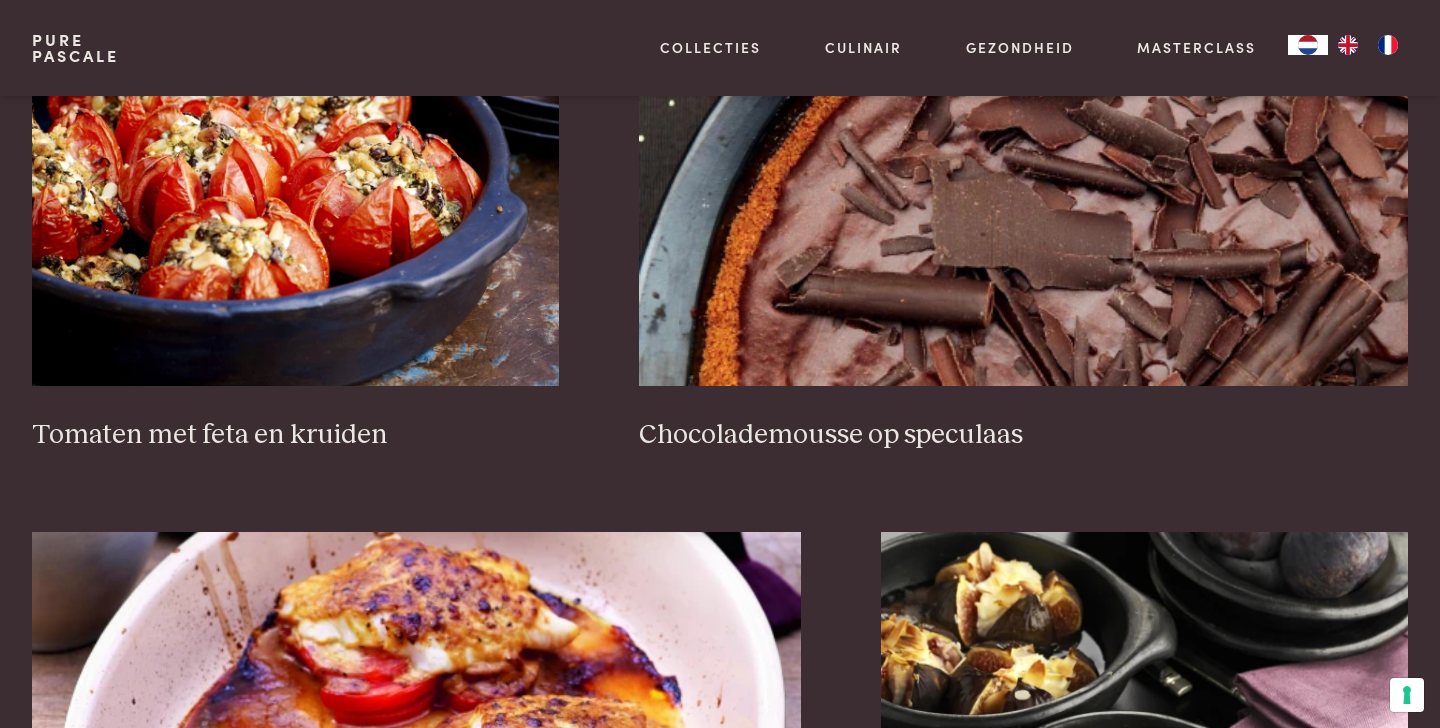 scroll, scrollTop: 3210, scrollLeft: 0, axis: vertical 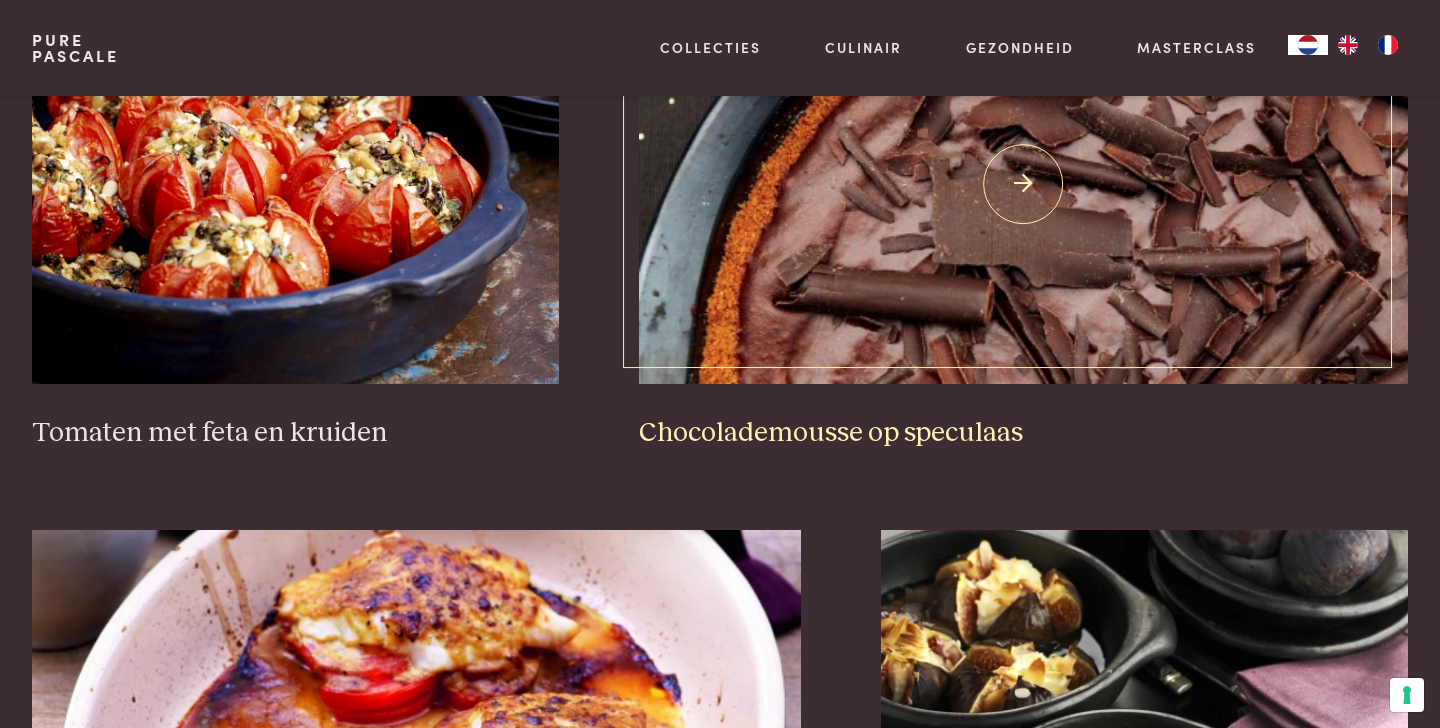 click at bounding box center (1024, 184) 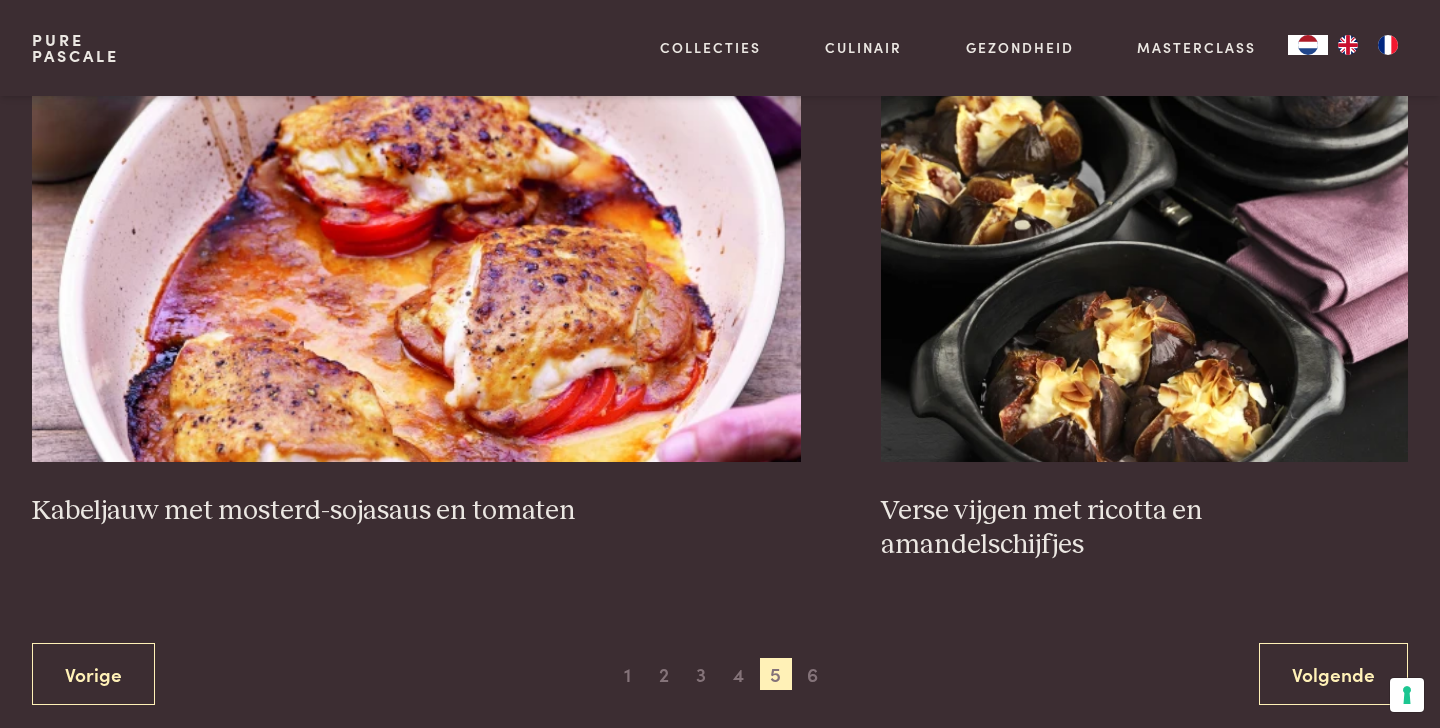 scroll, scrollTop: 3686, scrollLeft: 0, axis: vertical 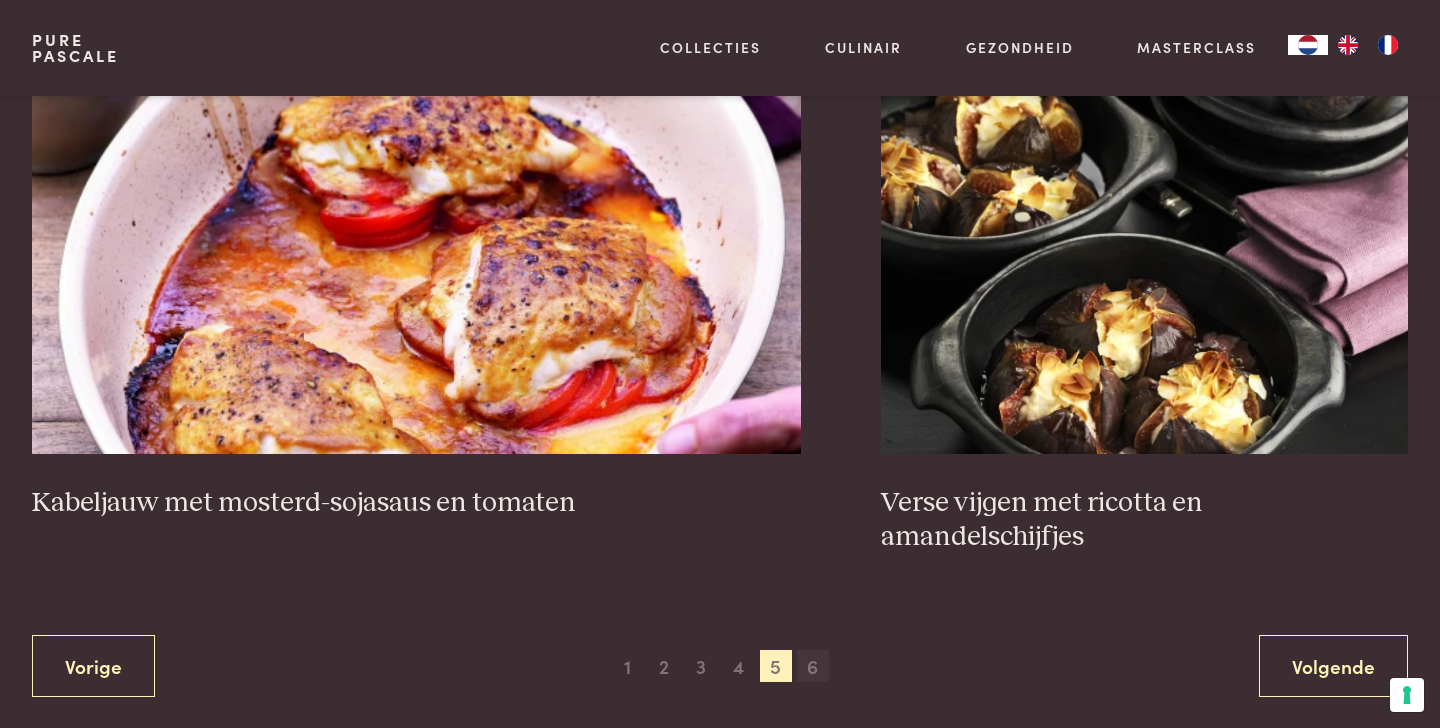 click on "6" at bounding box center (813, 666) 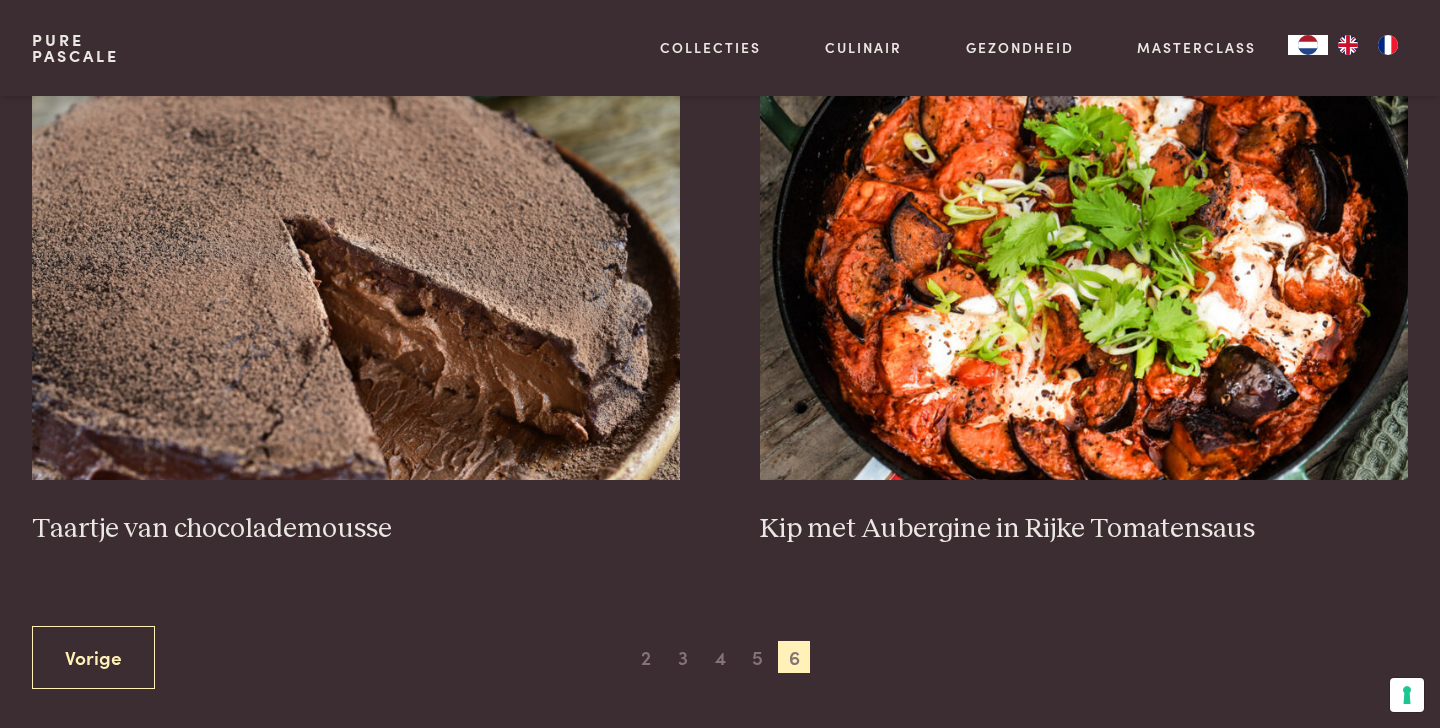 scroll, scrollTop: 897, scrollLeft: 0, axis: vertical 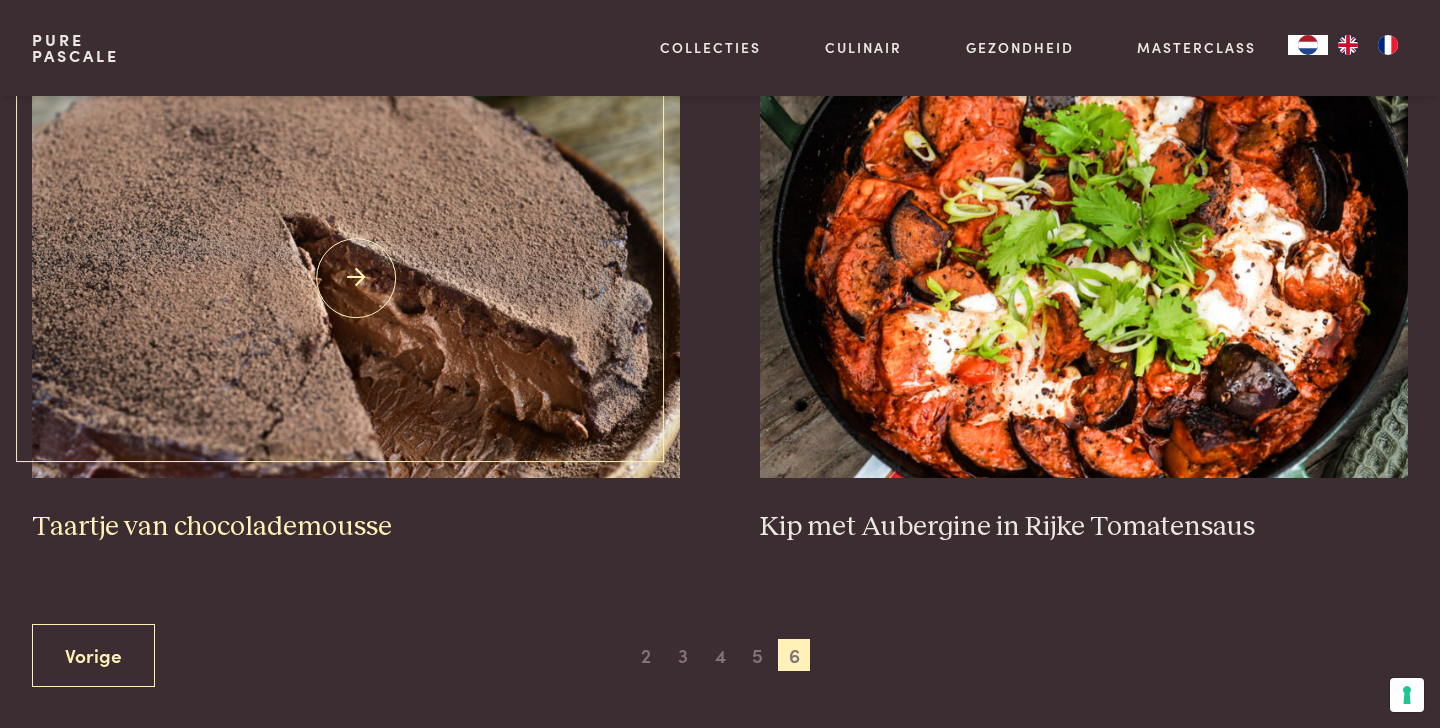 click at bounding box center [356, 278] 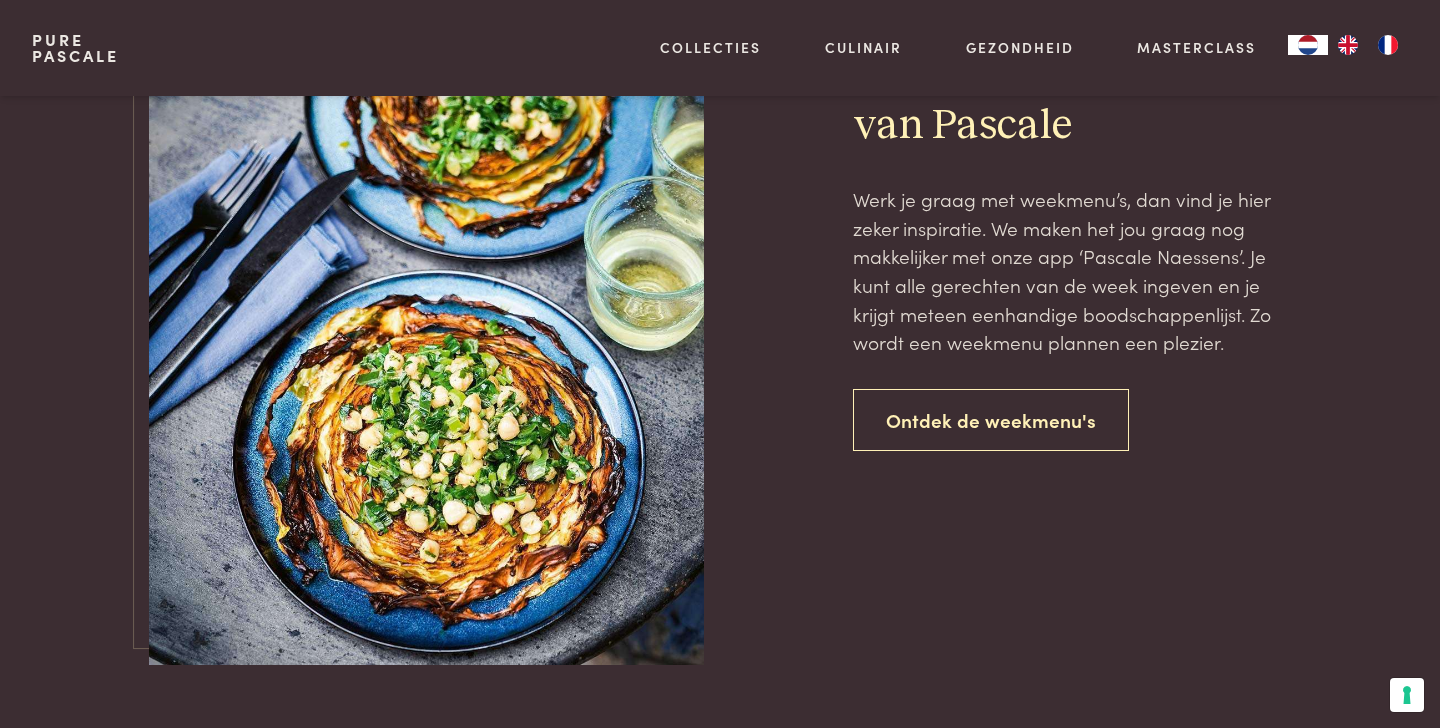 scroll, scrollTop: 1859, scrollLeft: 0, axis: vertical 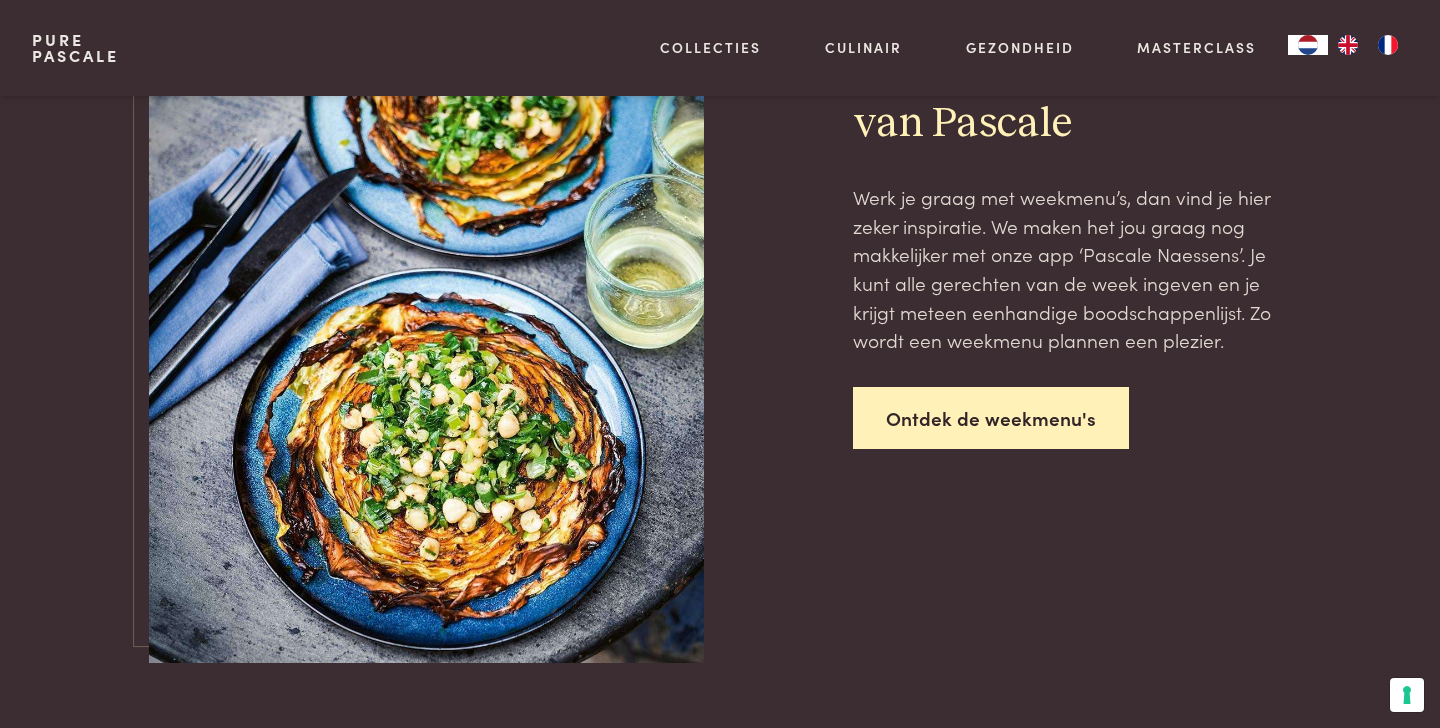 click on "Ontdek de weekmenu's" at bounding box center [991, 418] 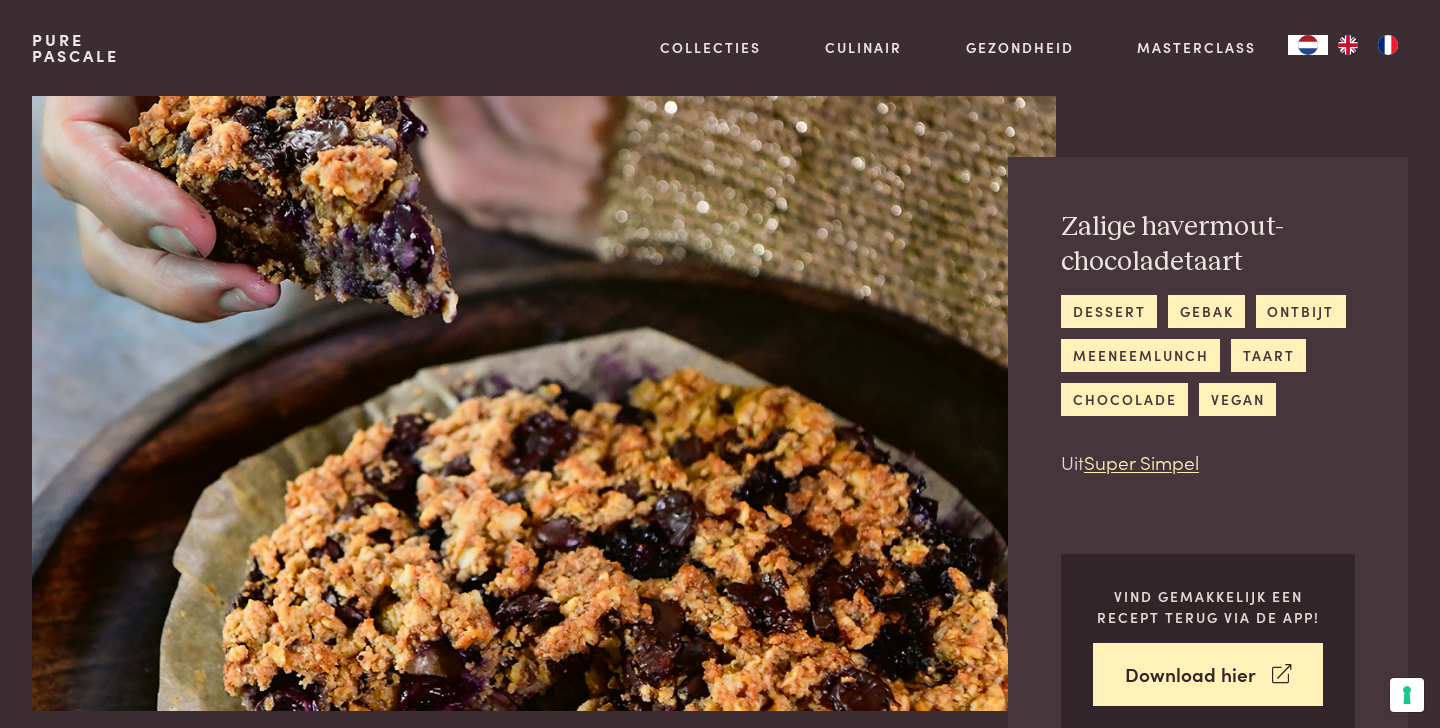 scroll, scrollTop: 0, scrollLeft: 0, axis: both 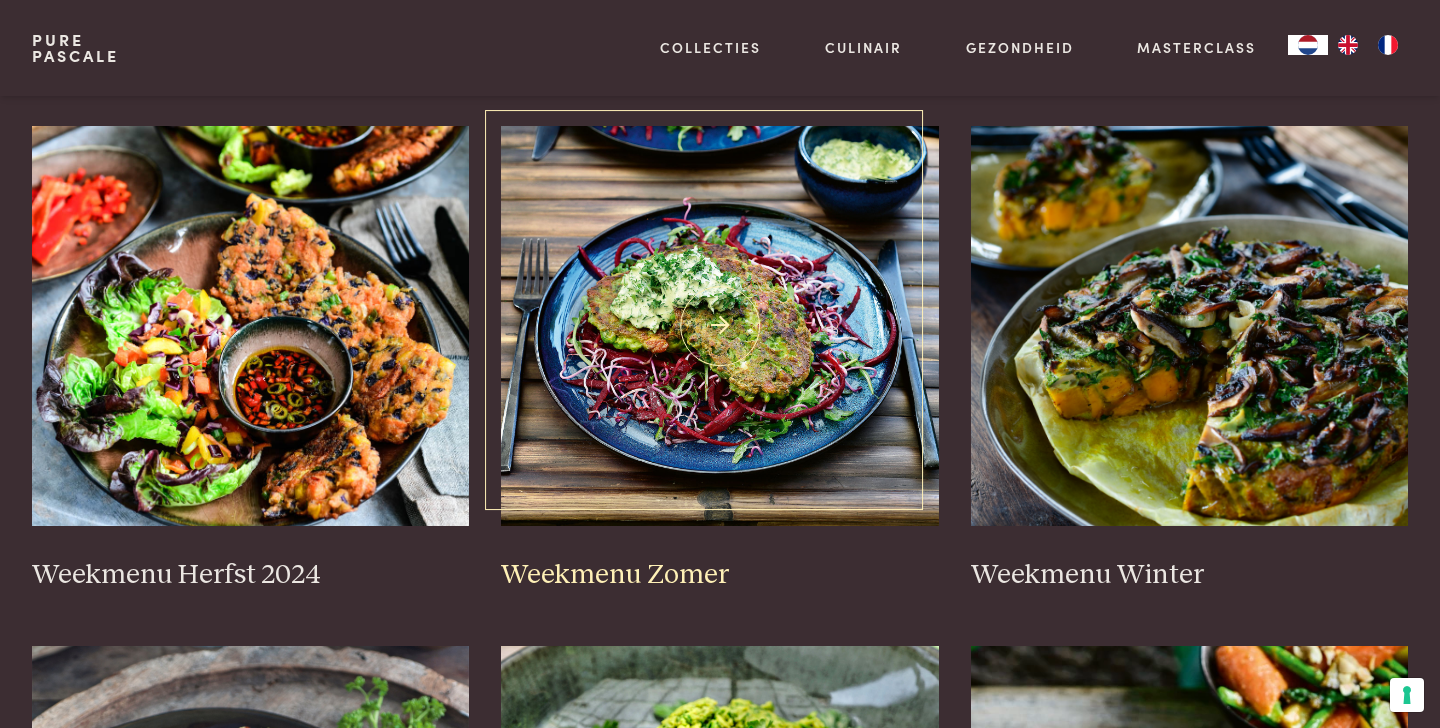 click at bounding box center (720, 326) 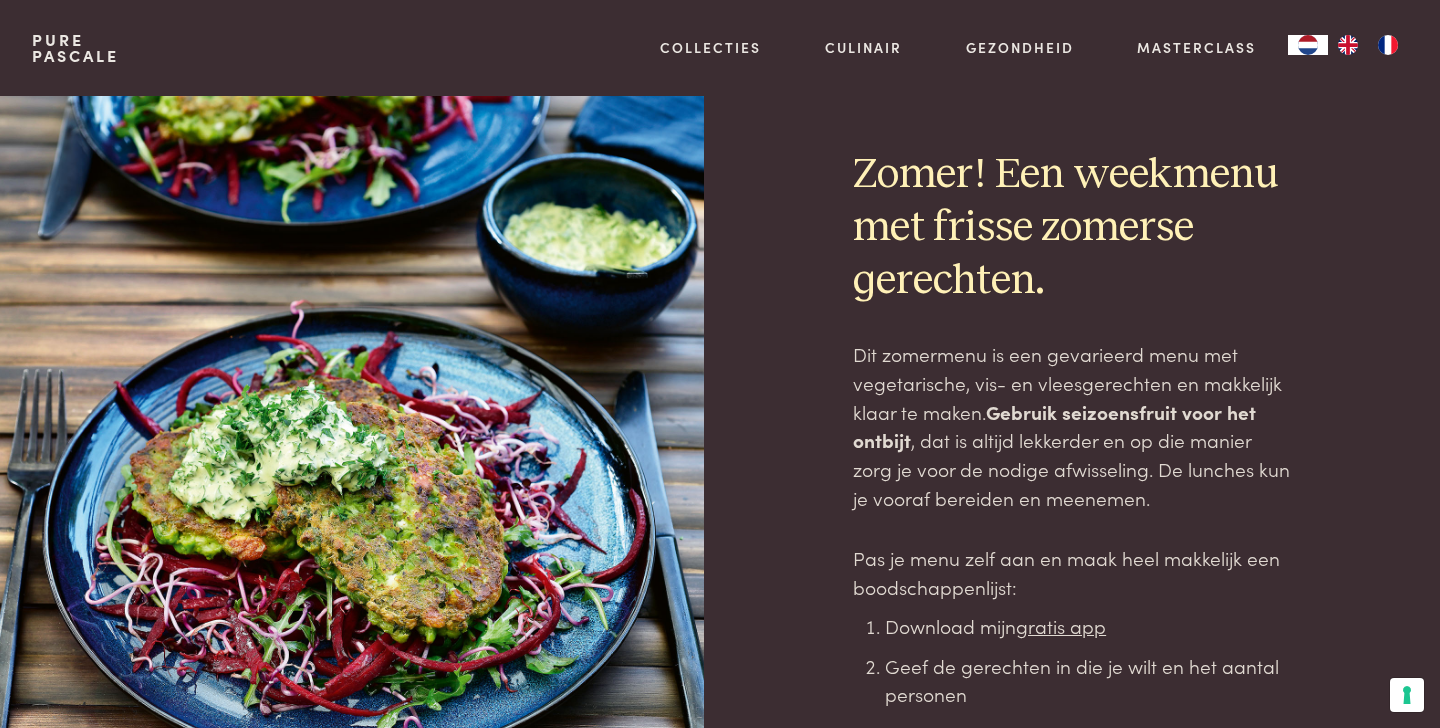 scroll, scrollTop: 0, scrollLeft: 0, axis: both 